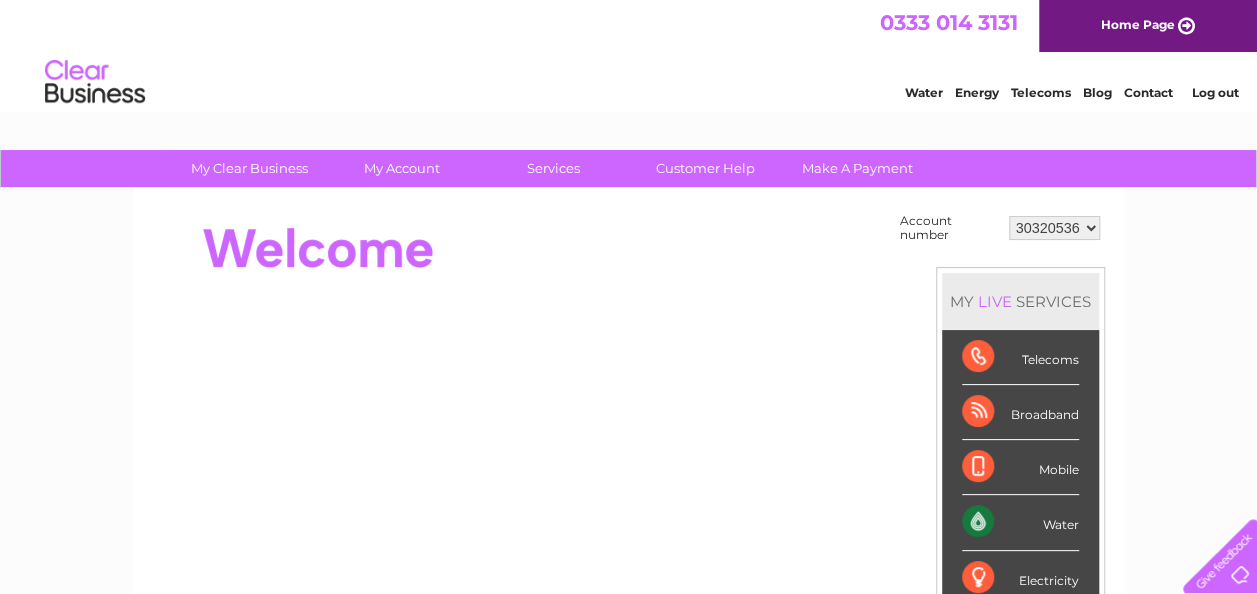 scroll, scrollTop: 0, scrollLeft: 0, axis: both 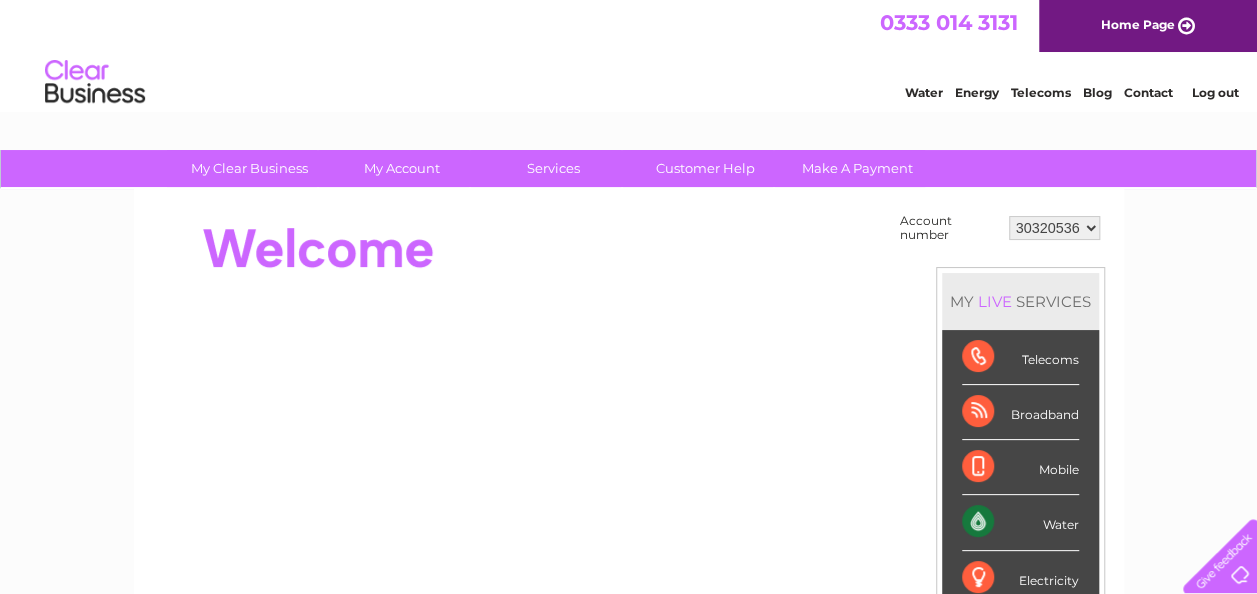 click on "Log out" at bounding box center (1215, 92) 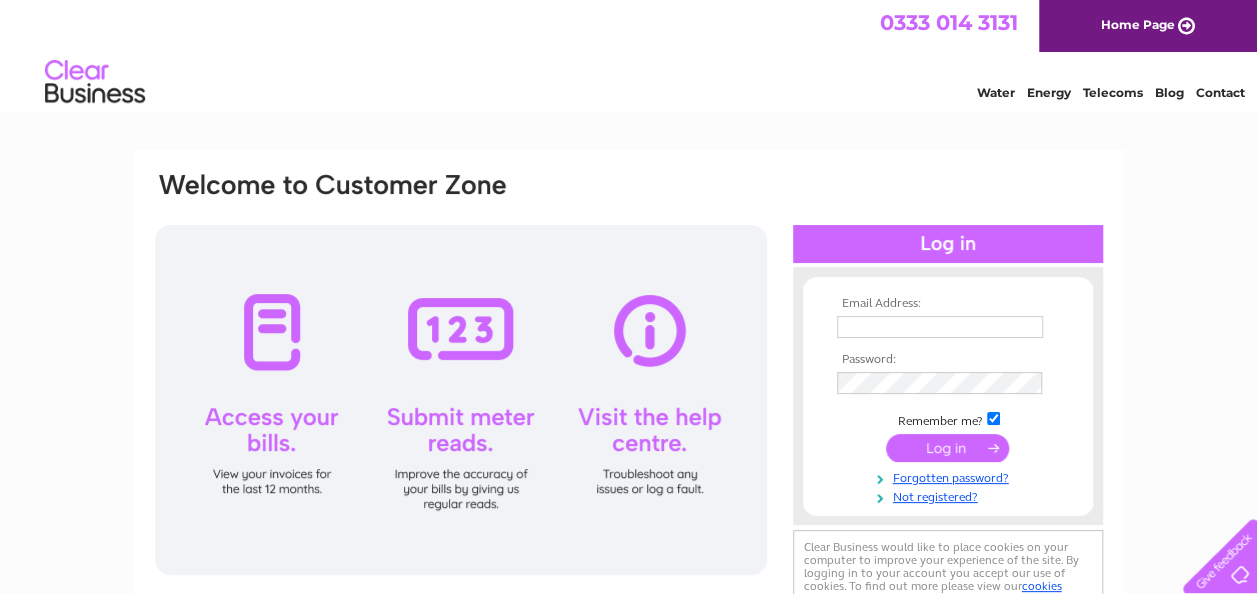 scroll, scrollTop: 0, scrollLeft: 0, axis: both 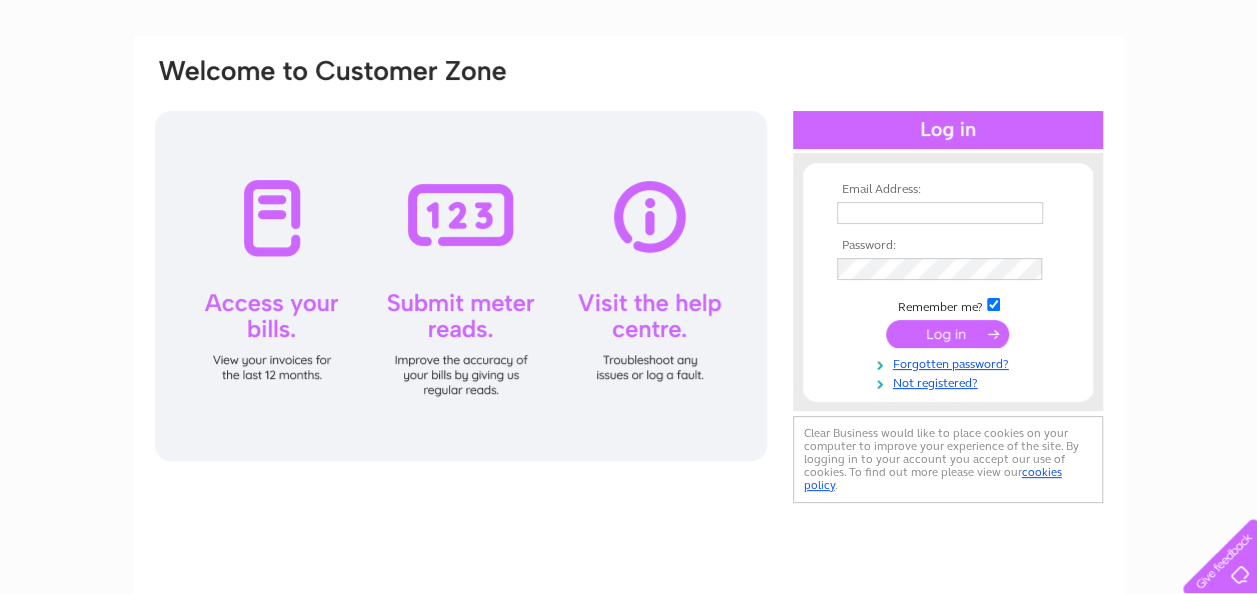 type on "bboustead@cintra.com" 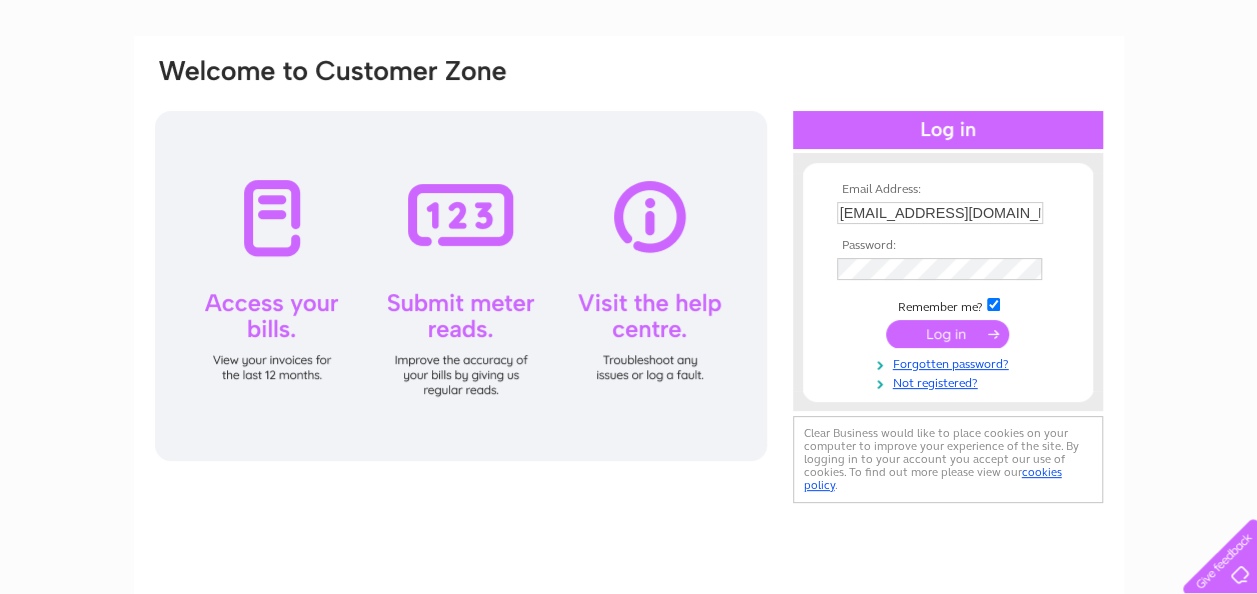 click at bounding box center (947, 334) 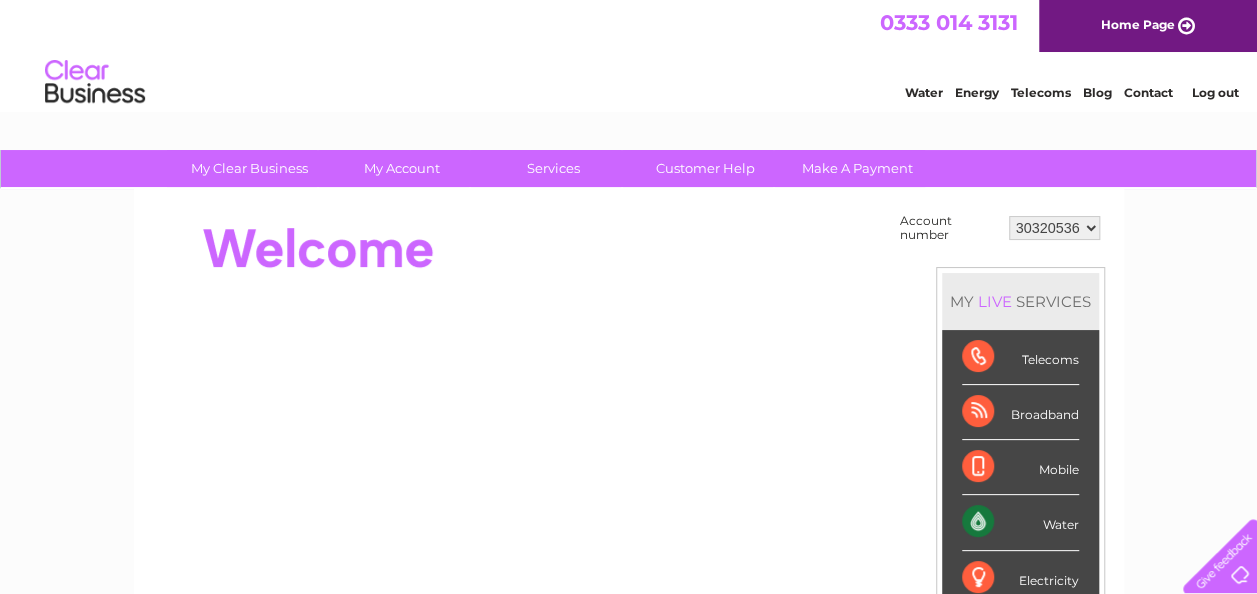 scroll, scrollTop: 145, scrollLeft: 0, axis: vertical 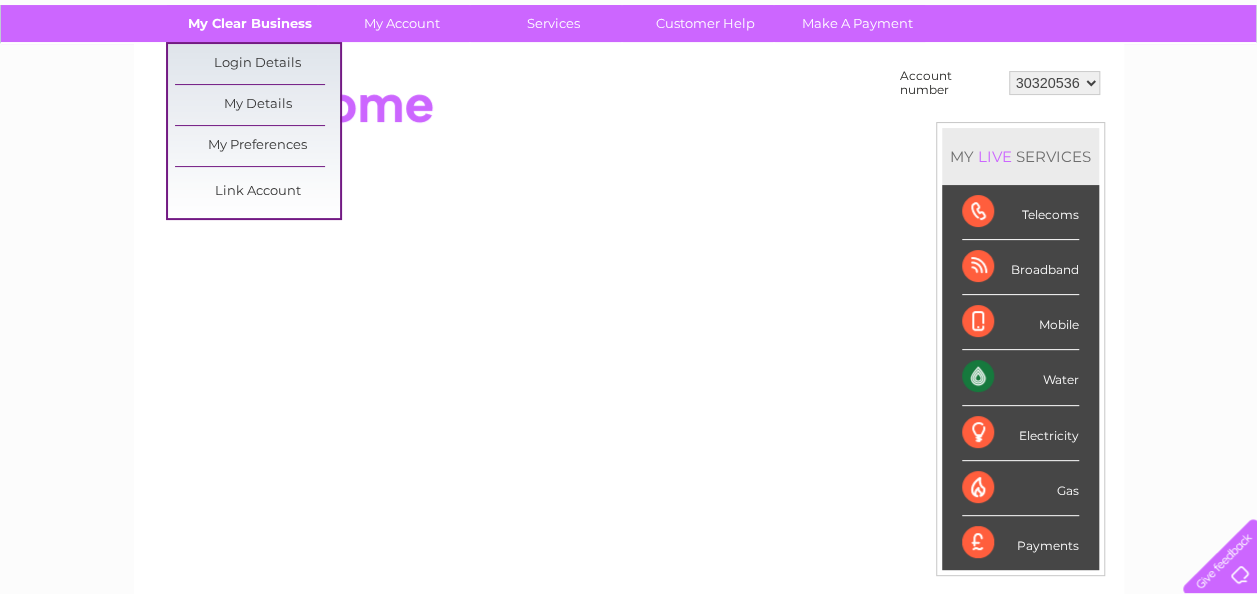 click on "My Clear Business" at bounding box center (249, 23) 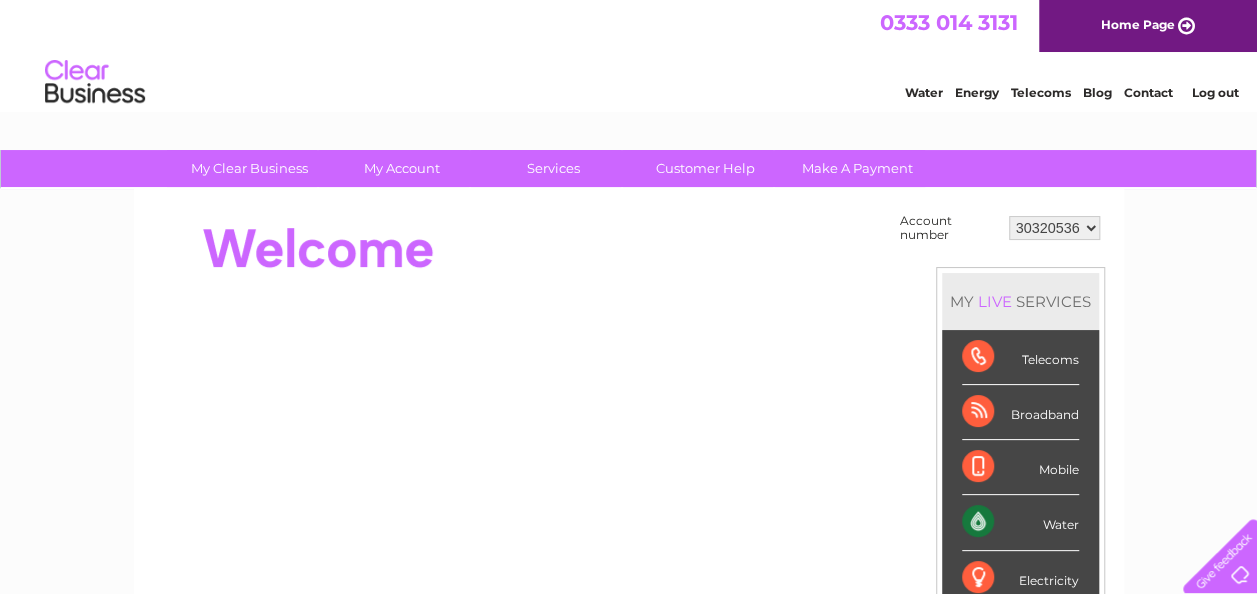 scroll, scrollTop: 0, scrollLeft: 0, axis: both 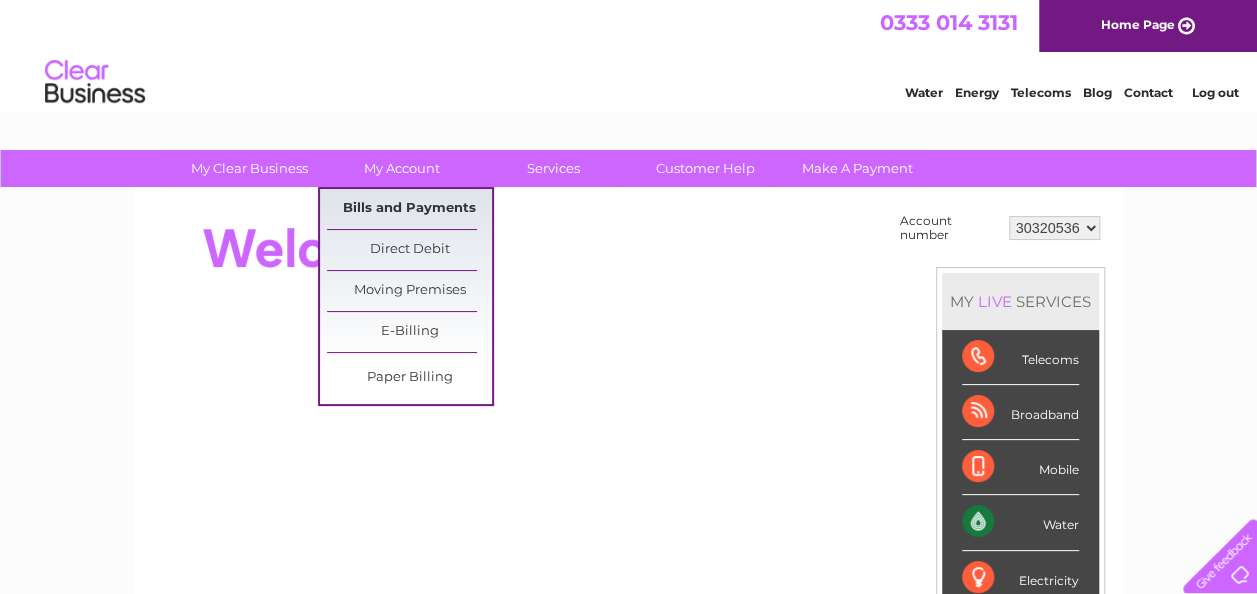 click on "Bills and Payments" at bounding box center [409, 209] 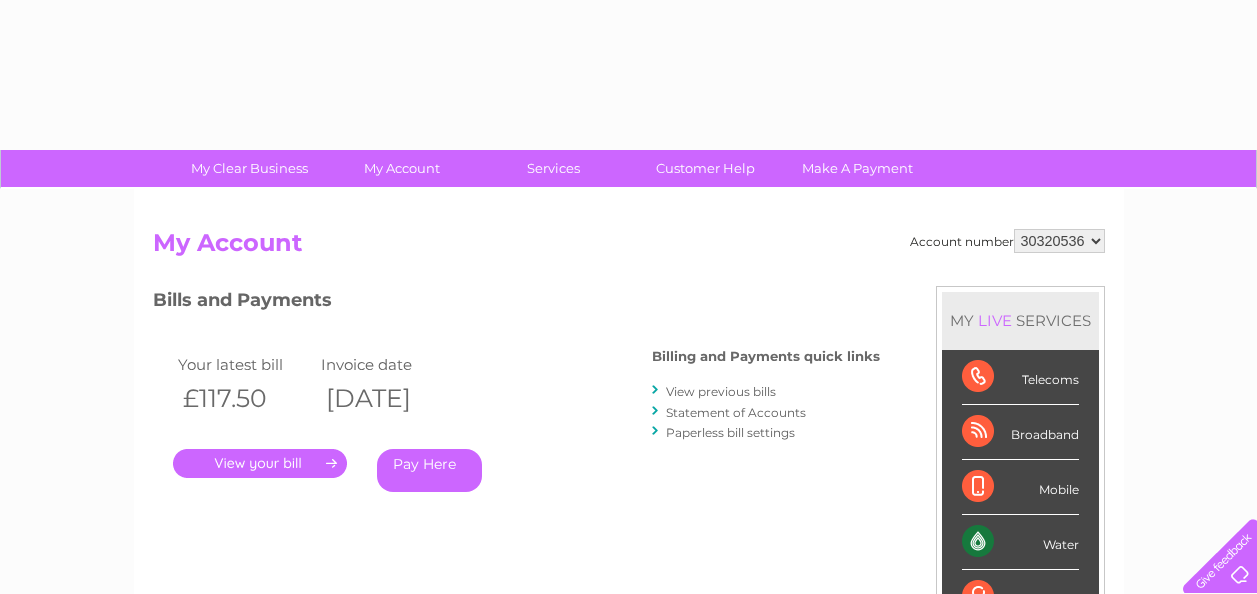 click on "Account number    30320536
My Account
MY LIVE SERVICES
Telecoms
Broadband
Mobile
Water
Electricity
Gas
Payments
Bills and Payments
Billing and Payments quick links" at bounding box center (629, 520) 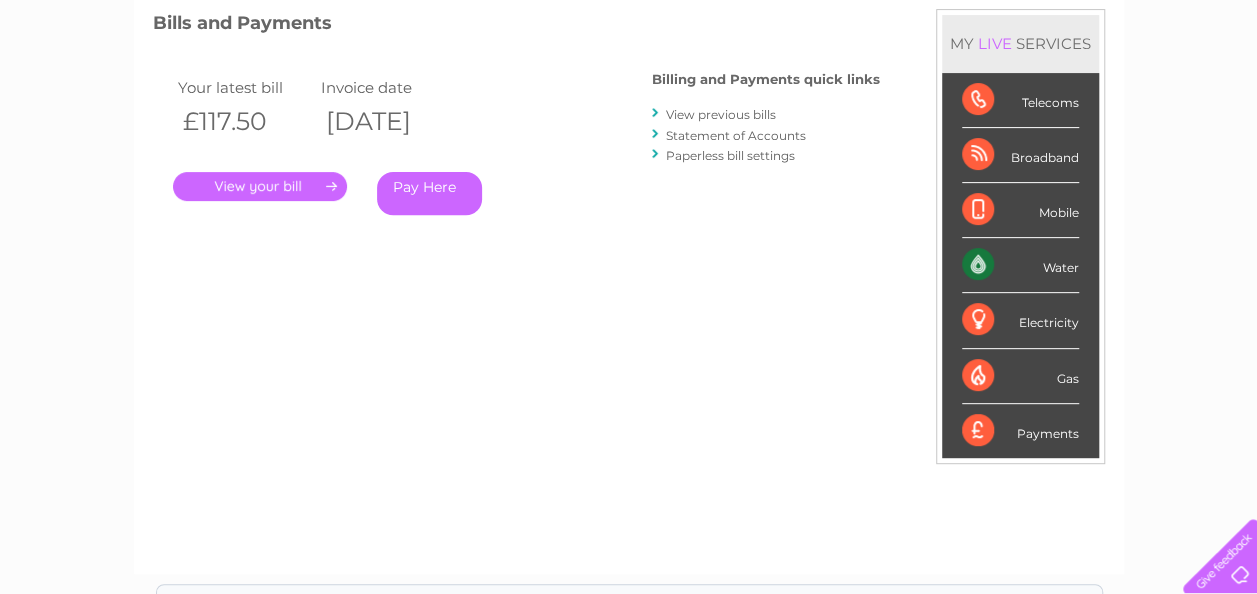 scroll, scrollTop: 155, scrollLeft: 0, axis: vertical 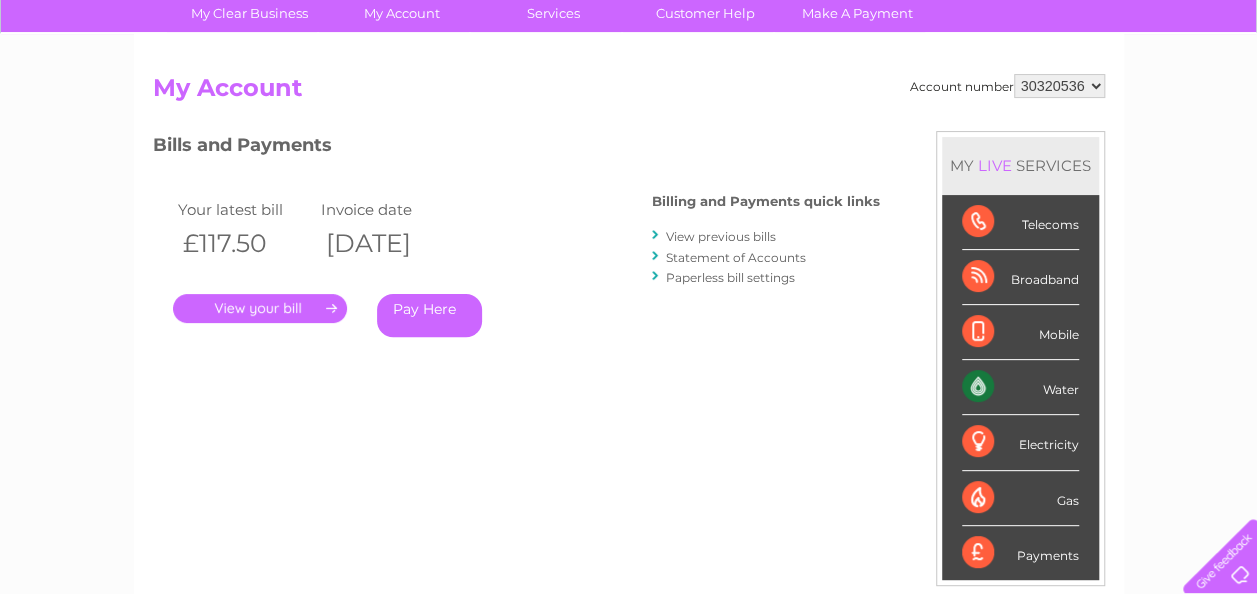 click on "." at bounding box center [260, 308] 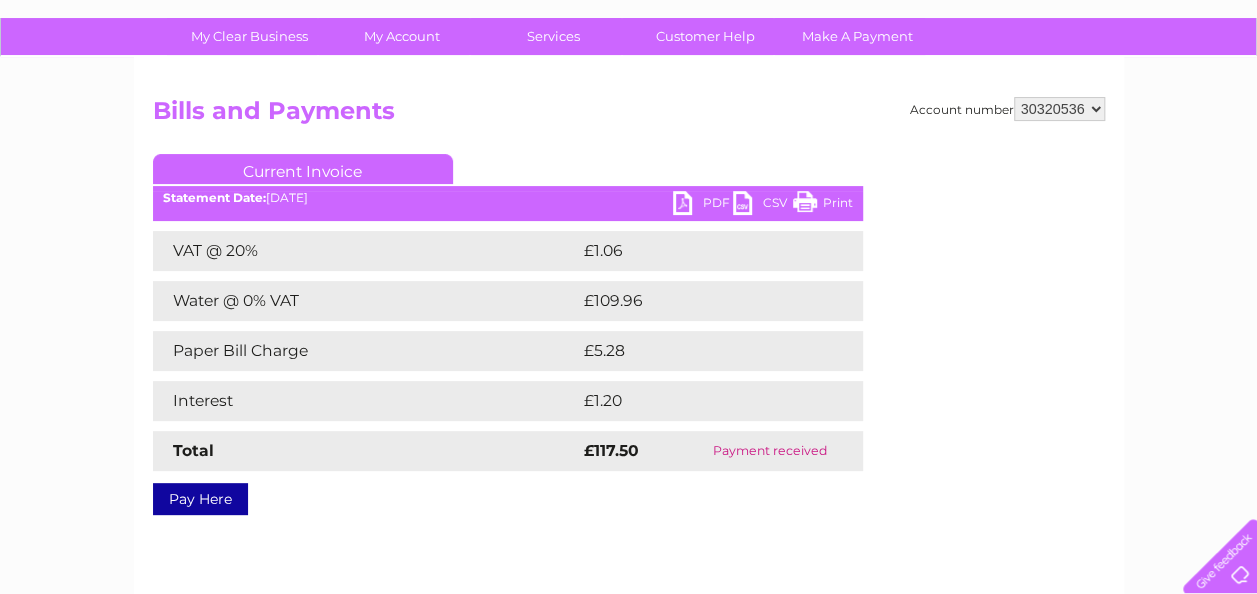 scroll, scrollTop: 130, scrollLeft: 0, axis: vertical 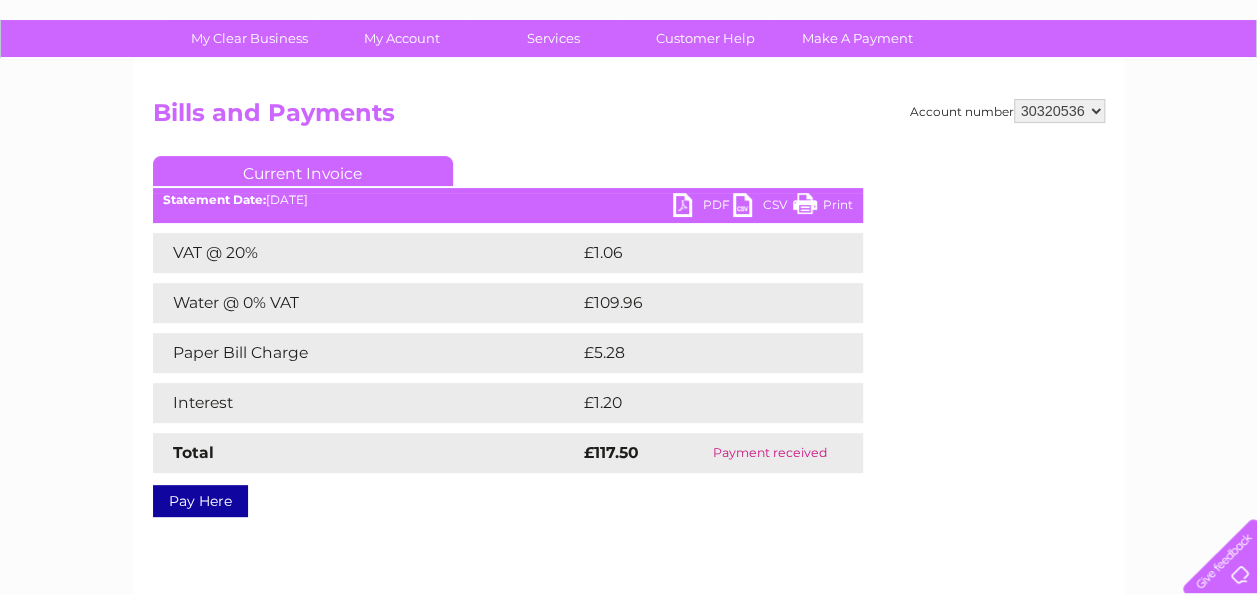 click on "PDF
CSV
Print
Statement Date:  [DATE]" at bounding box center [508, 208] 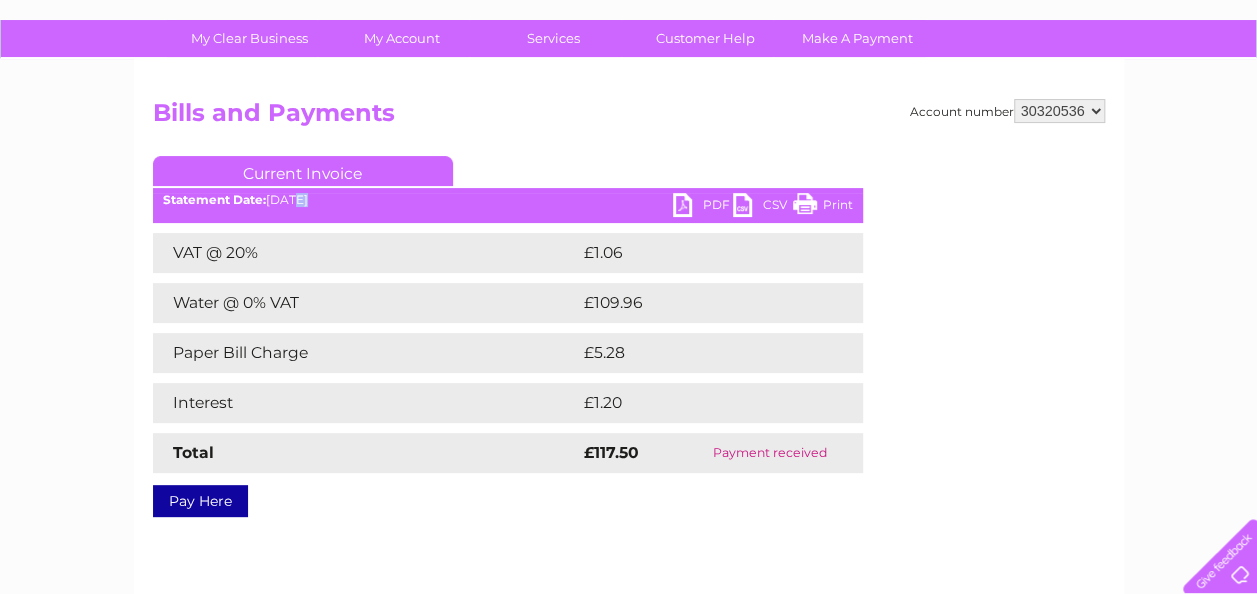 click on "Statement Date:  [DATE]" at bounding box center (508, 200) 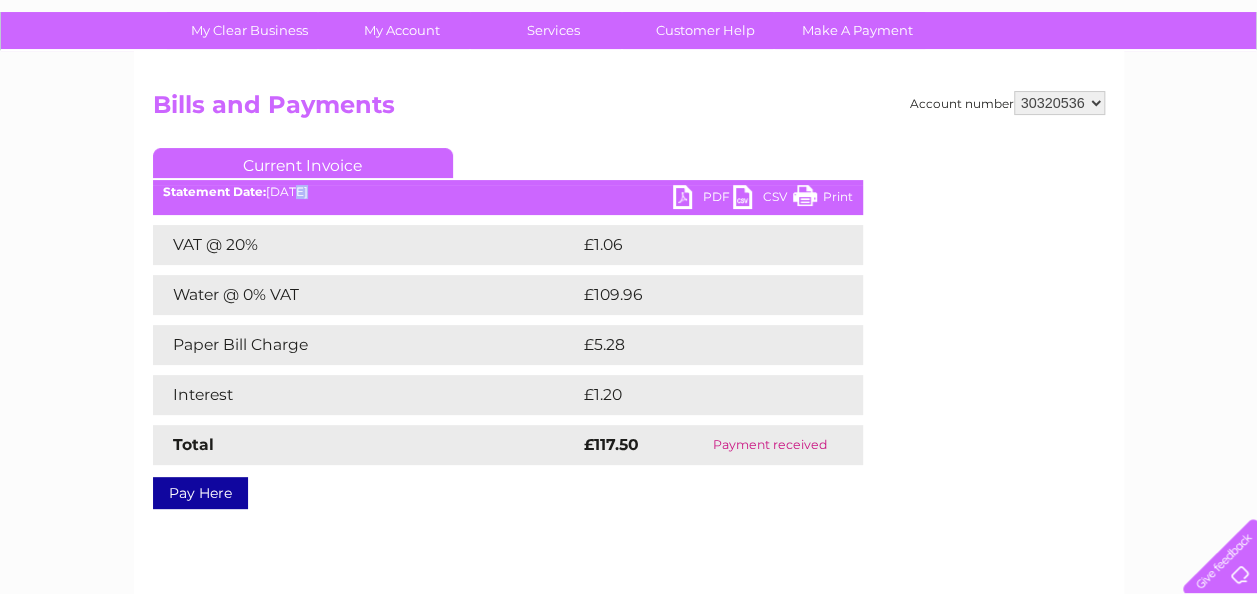 scroll, scrollTop: 134, scrollLeft: 0, axis: vertical 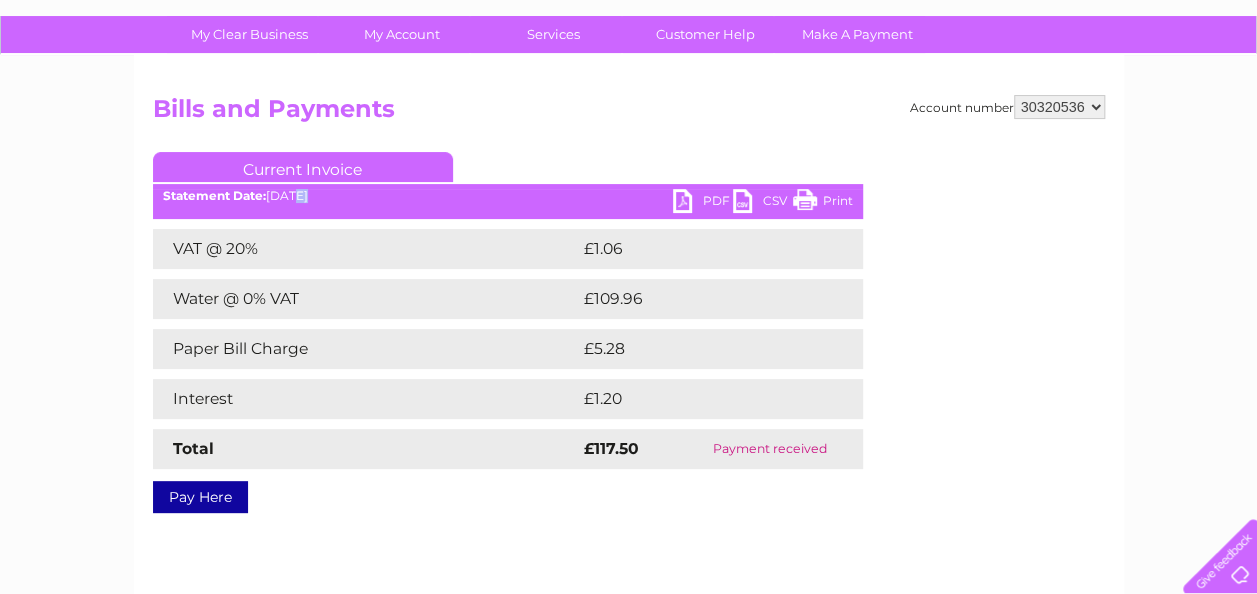 click on "30320536" at bounding box center (1059, 107) 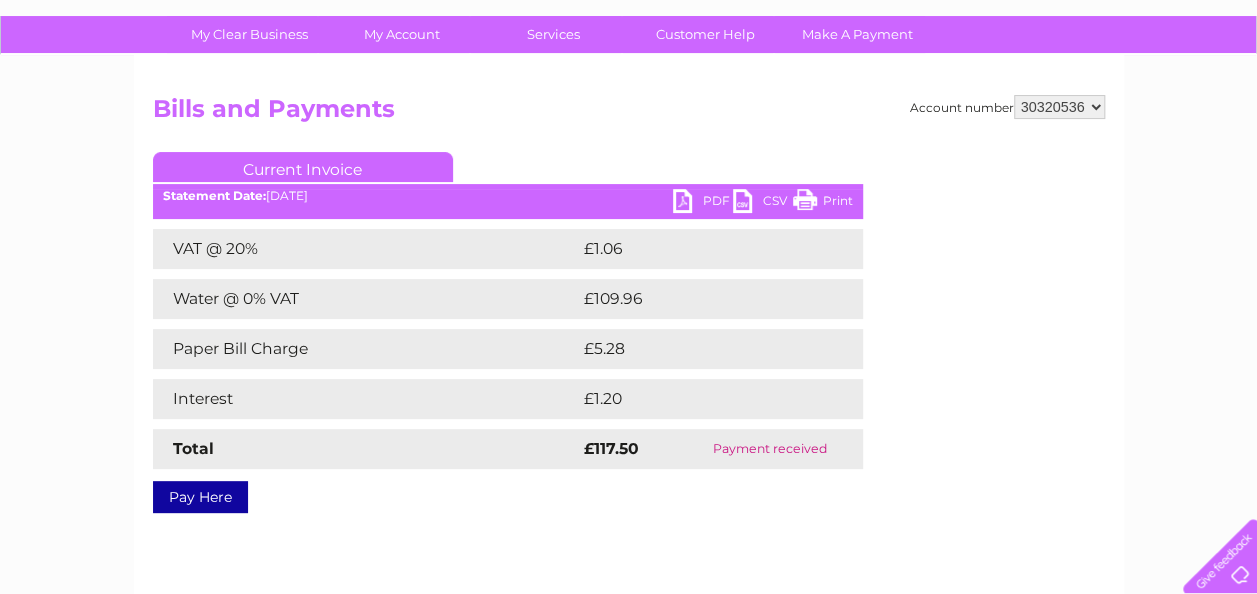 click on "Current Invoice" at bounding box center (303, 167) 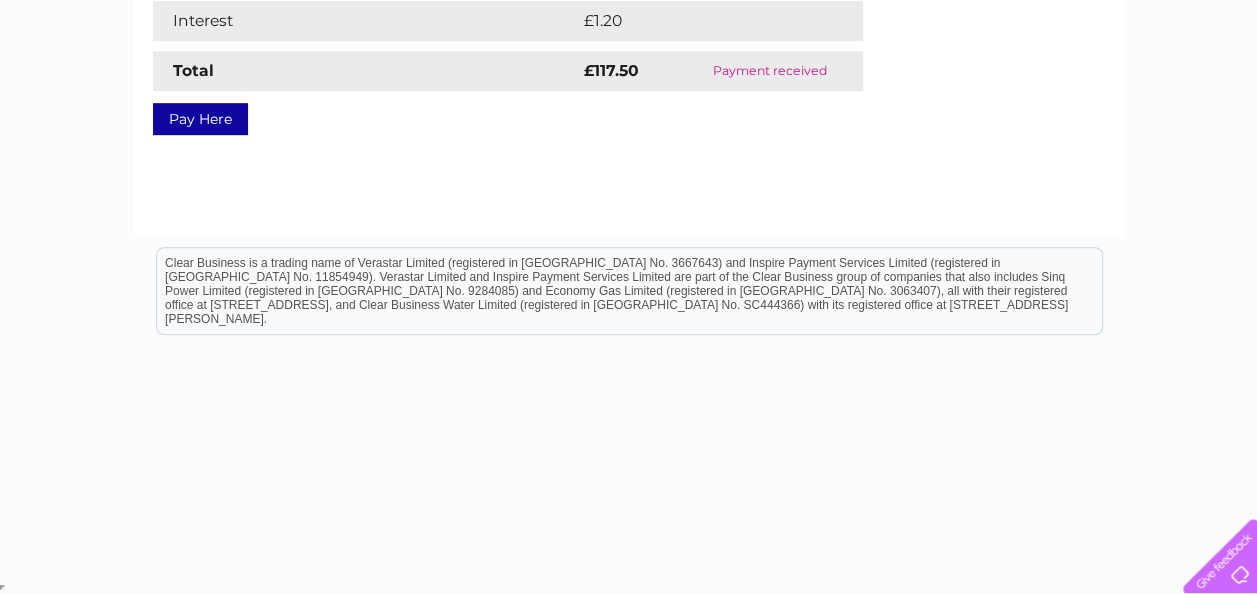scroll, scrollTop: 0, scrollLeft: 0, axis: both 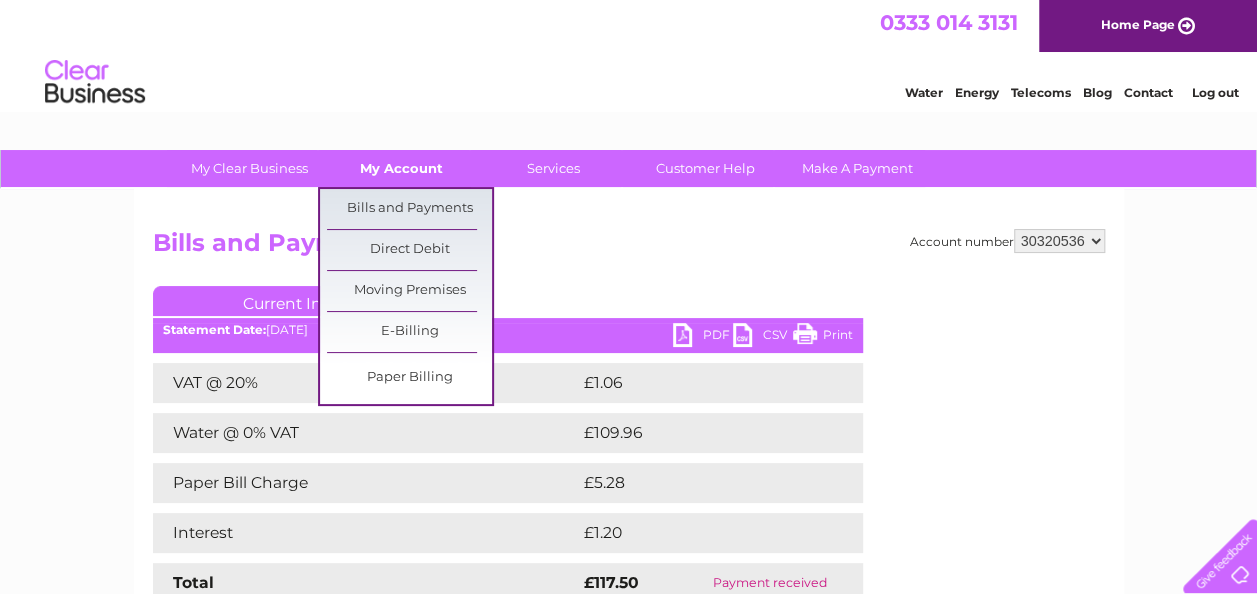 click on "My Account" at bounding box center [401, 168] 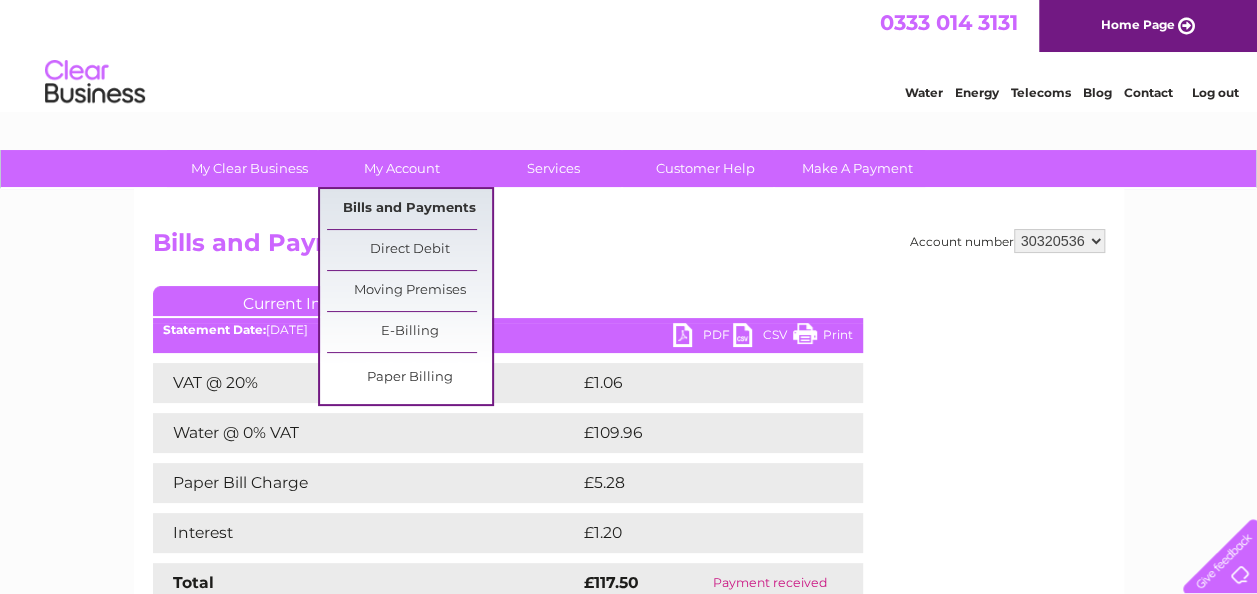 click on "Bills and Payments" at bounding box center [409, 209] 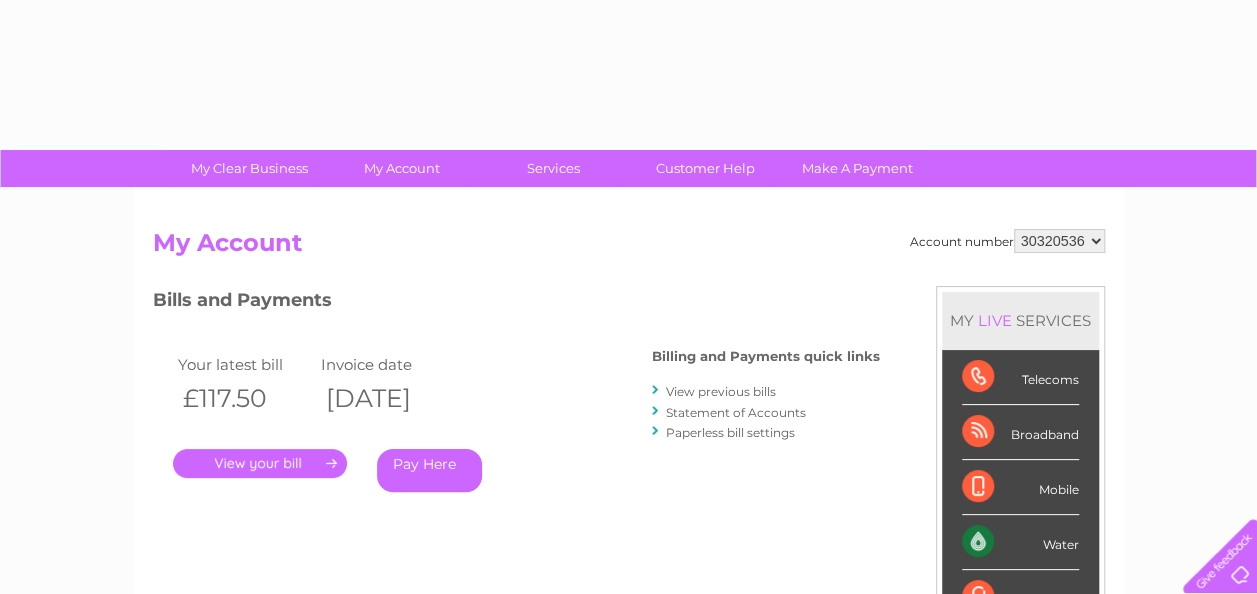 scroll, scrollTop: 0, scrollLeft: 0, axis: both 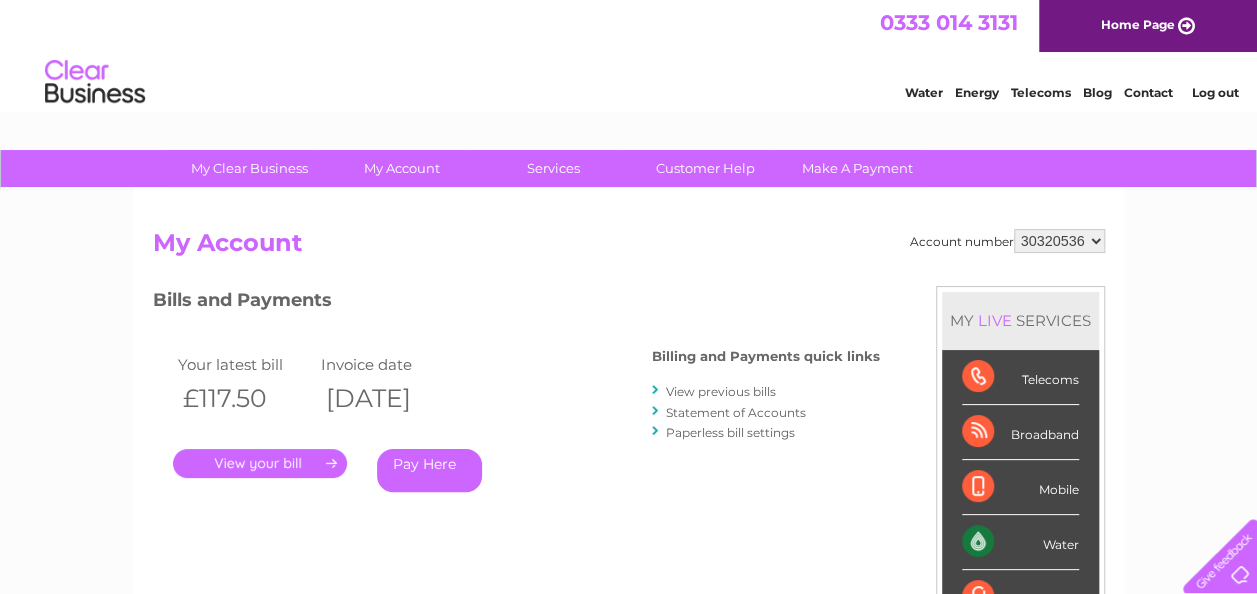 drag, startPoint x: 439, startPoint y: 409, endPoint x: 427, endPoint y: 398, distance: 16.27882 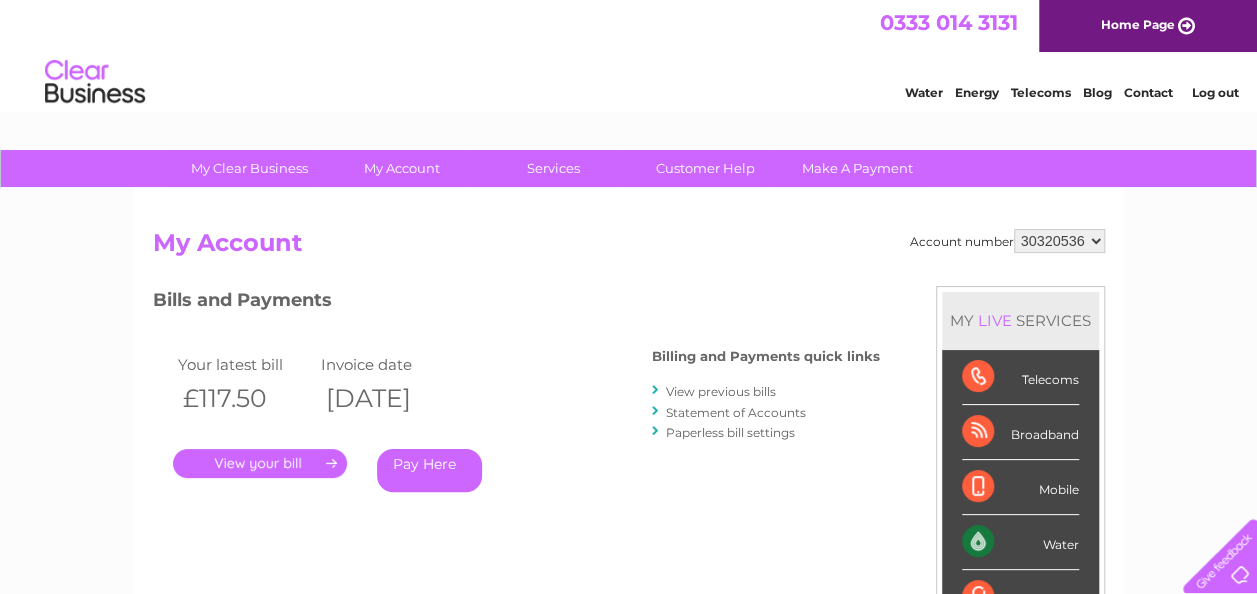 click on "02/07/2025" at bounding box center [388, 398] 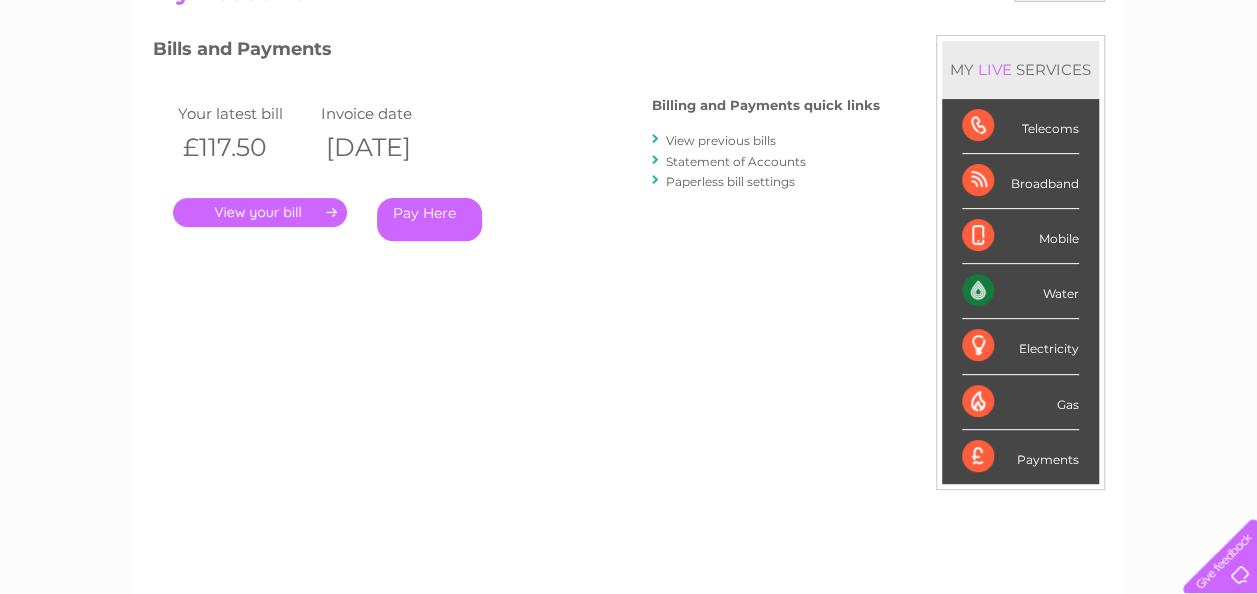 scroll, scrollTop: 160, scrollLeft: 0, axis: vertical 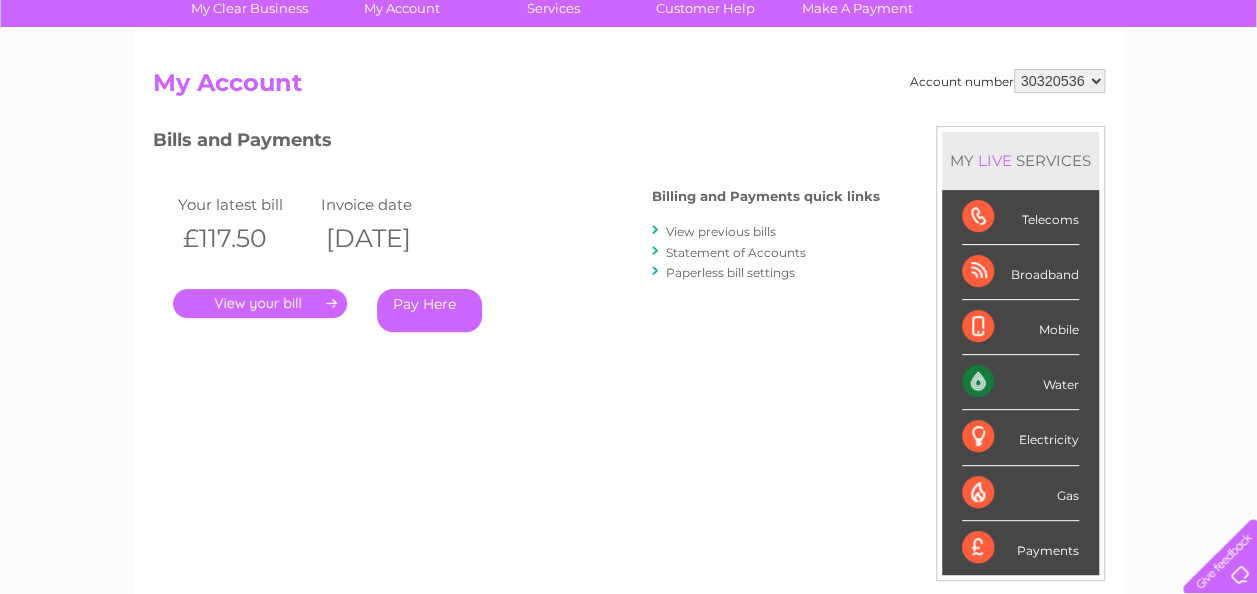 click on "View previous bills" at bounding box center (721, 231) 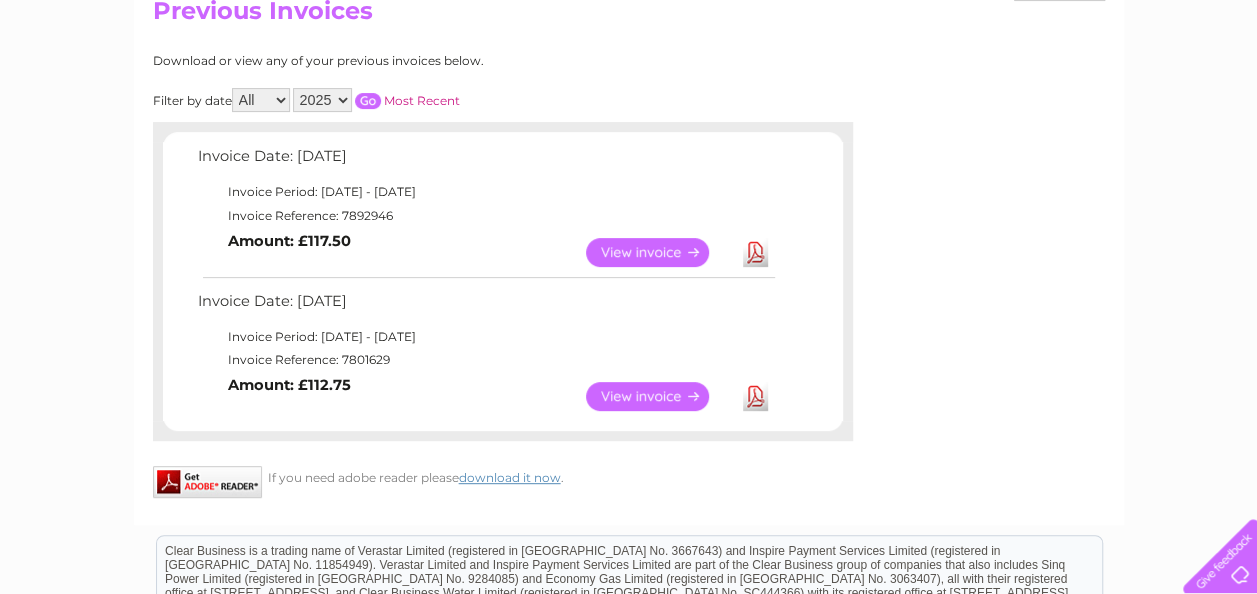 scroll, scrollTop: 235, scrollLeft: 0, axis: vertical 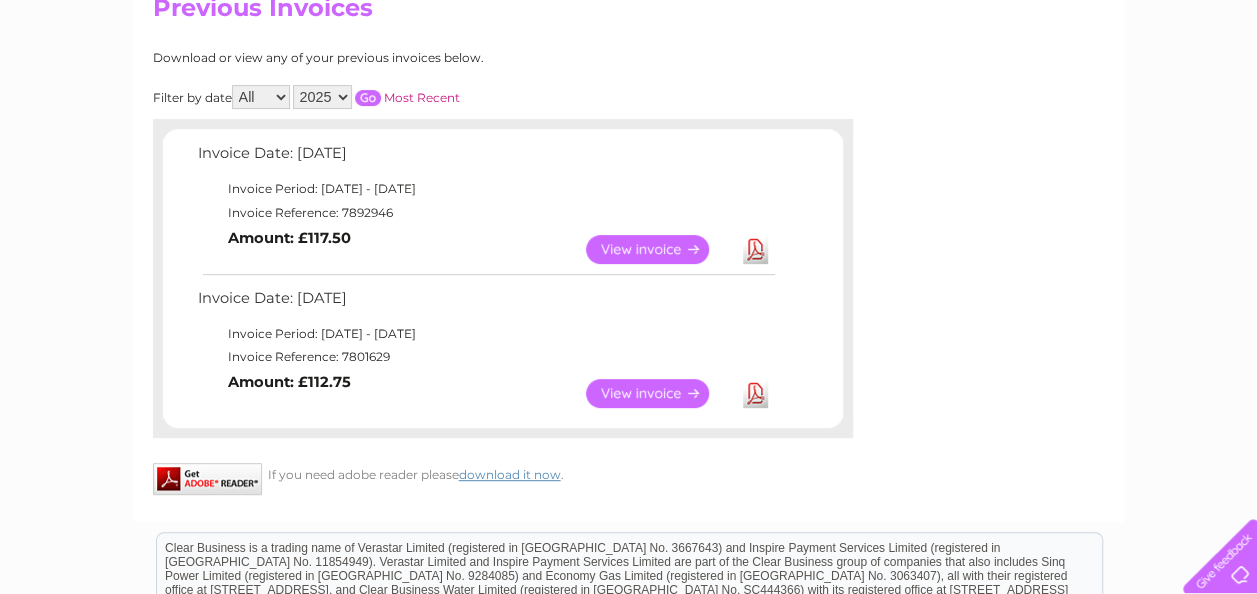 click on "View" at bounding box center [659, 393] 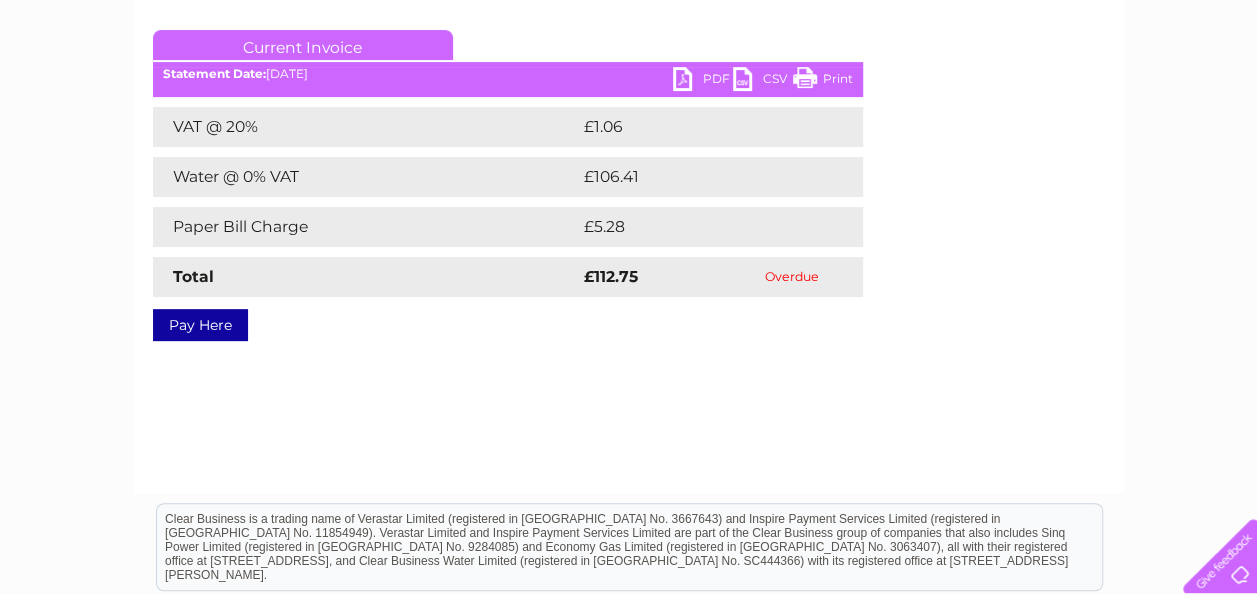 scroll, scrollTop: 18, scrollLeft: 0, axis: vertical 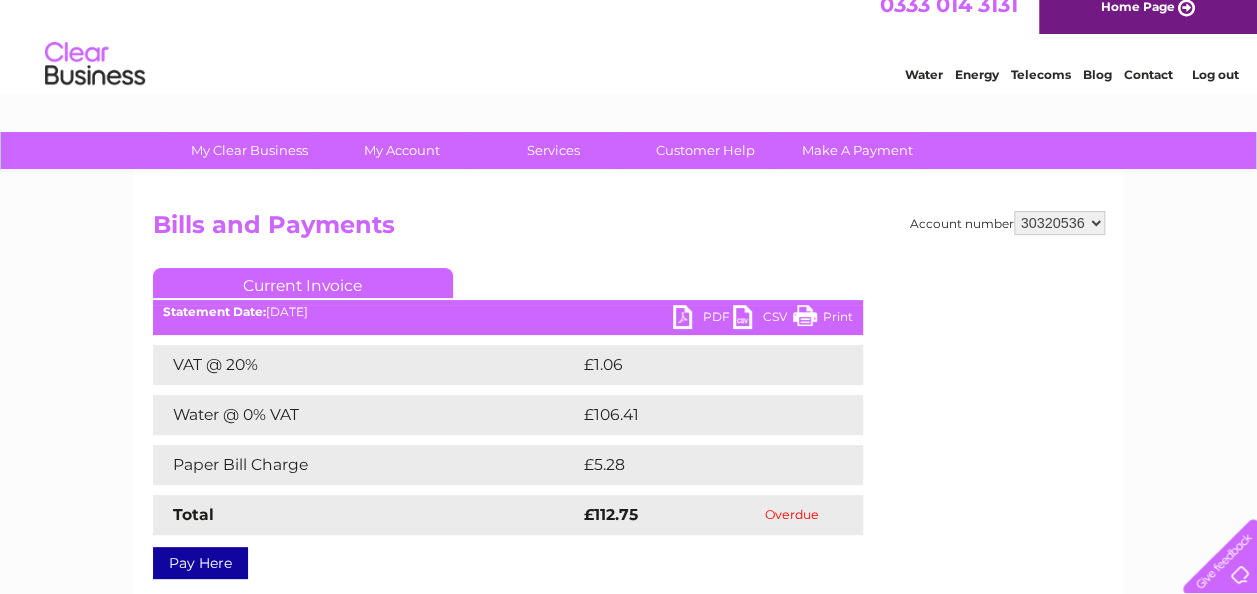 click on "PDF" at bounding box center [703, 319] 